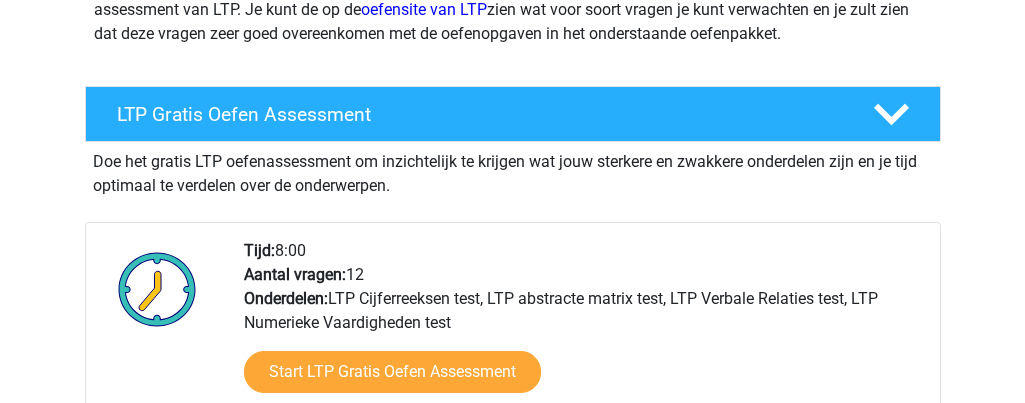 scroll, scrollTop: 400, scrollLeft: 0, axis: vertical 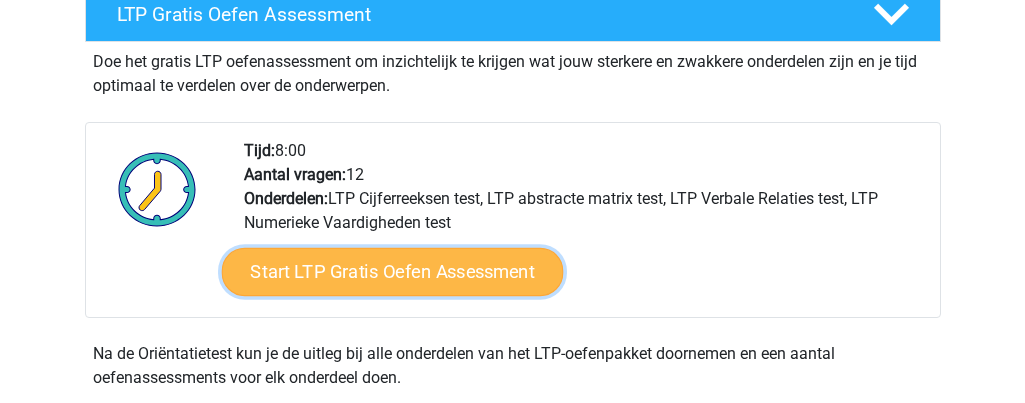 click on "Start LTP Gratis Oefen Assessment" at bounding box center [392, 272] 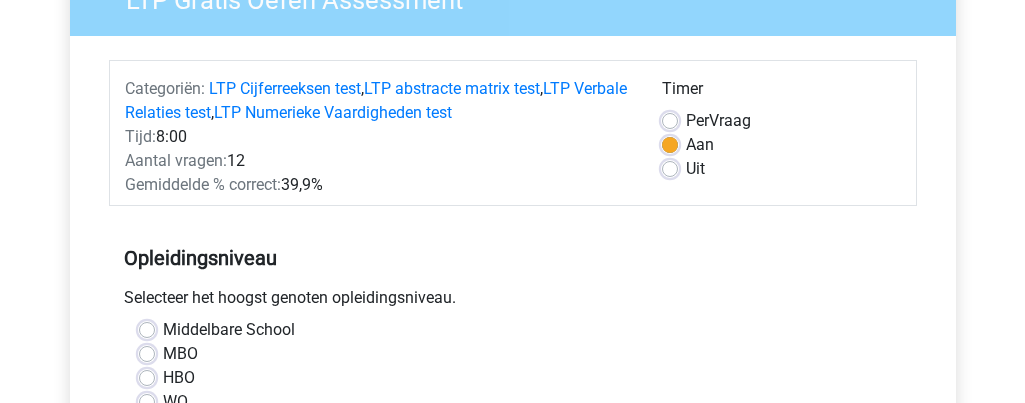 scroll, scrollTop: 300, scrollLeft: 0, axis: vertical 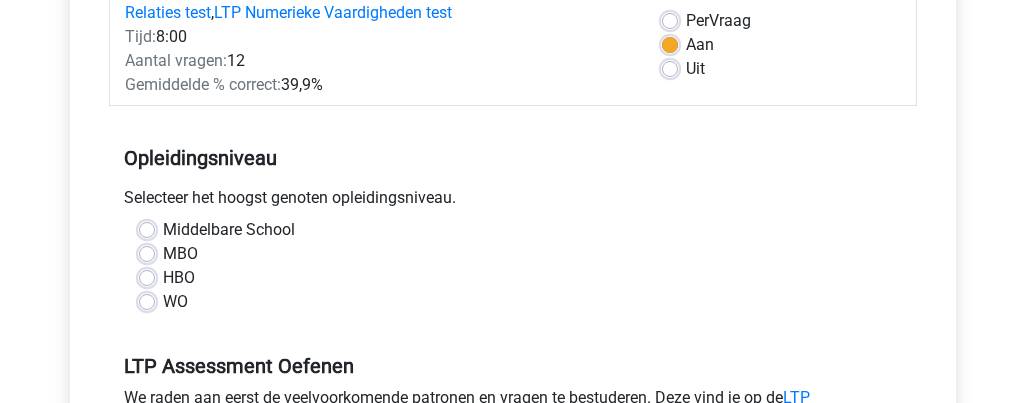 click on "HBO" at bounding box center (179, 278) 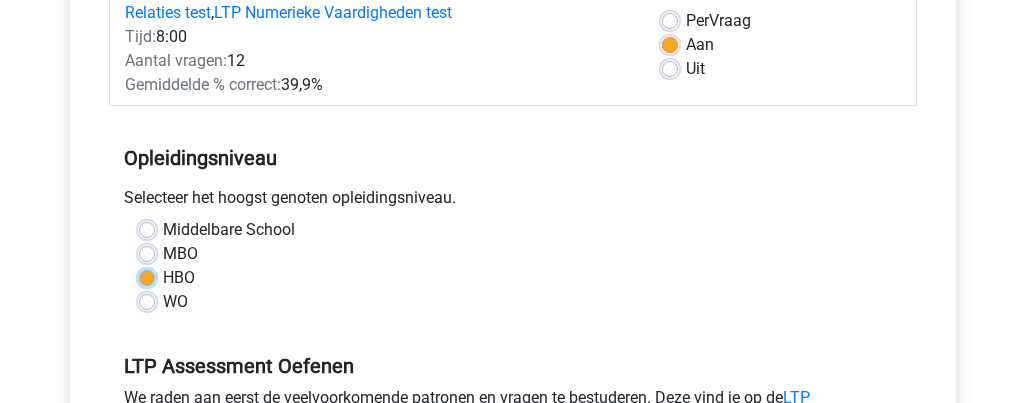 click on "HBO" at bounding box center (147, 276) 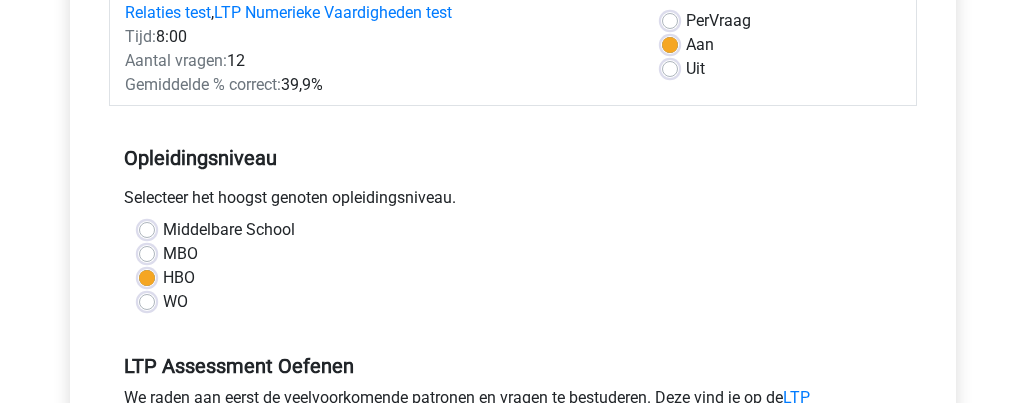 click on "WO" at bounding box center [513, 302] 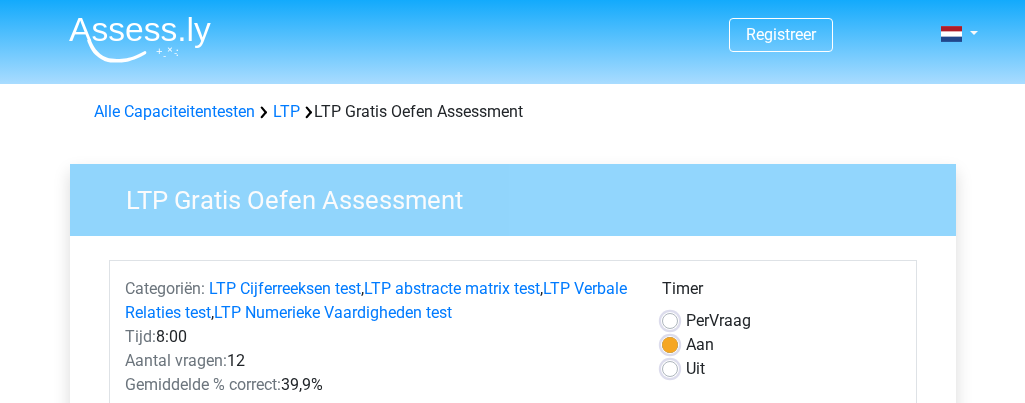 scroll, scrollTop: 100, scrollLeft: 0, axis: vertical 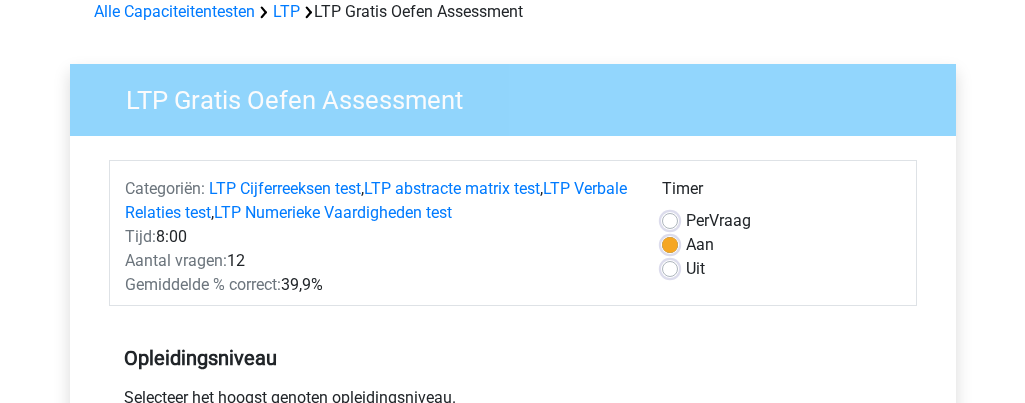 click on "Uit" at bounding box center [695, 269] 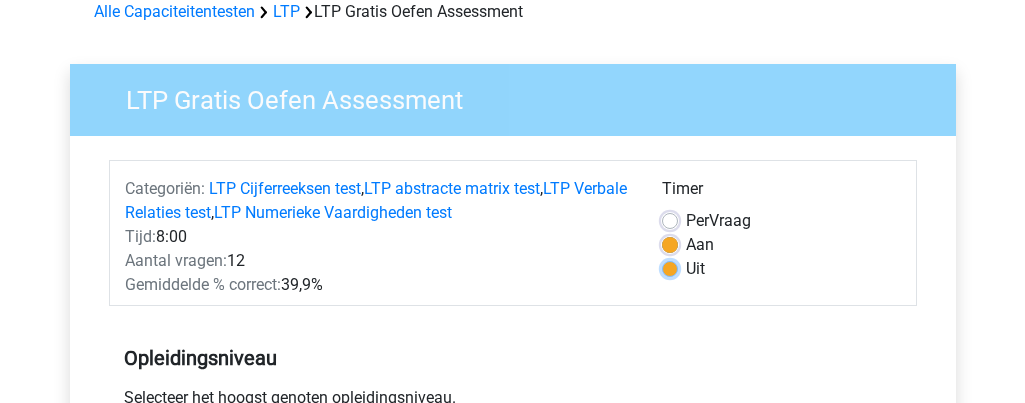 click on "Uit" at bounding box center [670, 267] 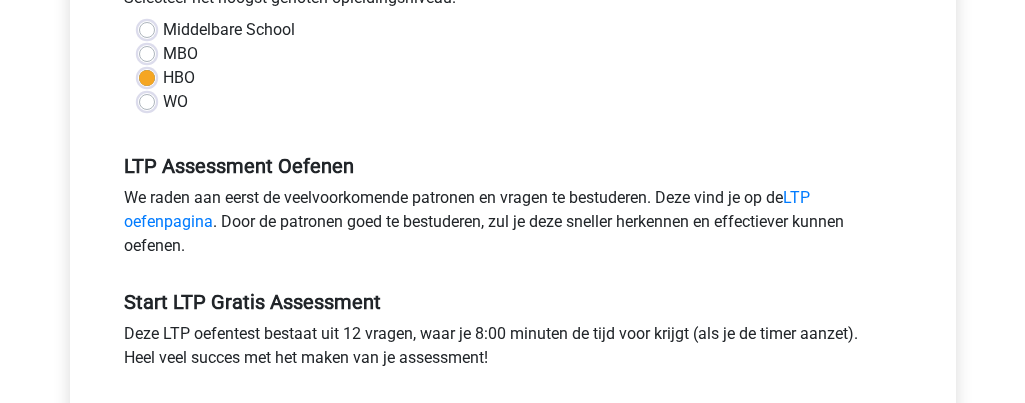 scroll, scrollTop: 700, scrollLeft: 0, axis: vertical 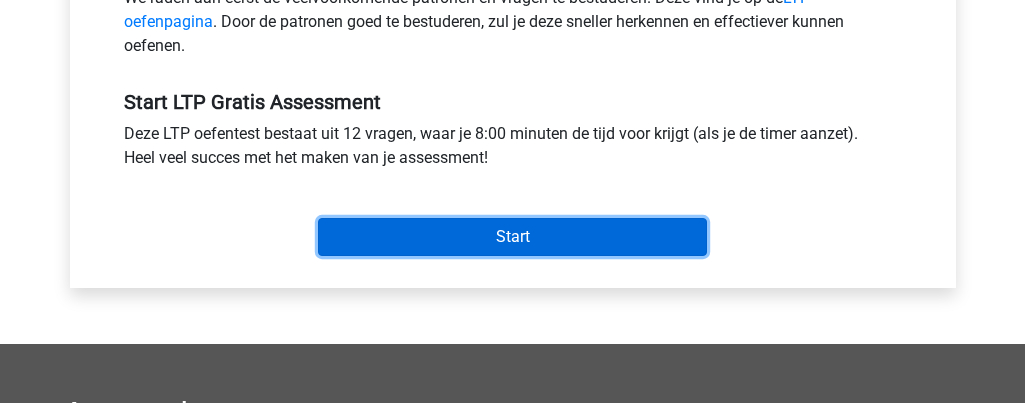 click on "Start" at bounding box center [512, 237] 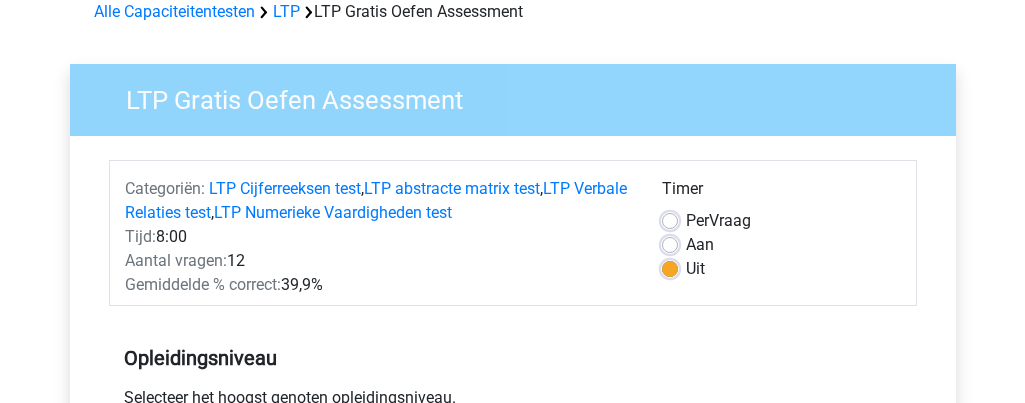 scroll, scrollTop: 600, scrollLeft: 0, axis: vertical 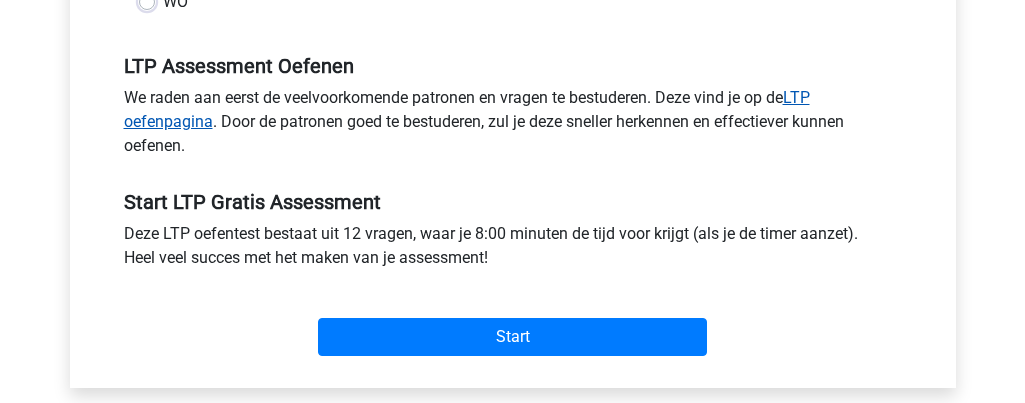 click on "LTP
oefenpagina" at bounding box center (467, 109) 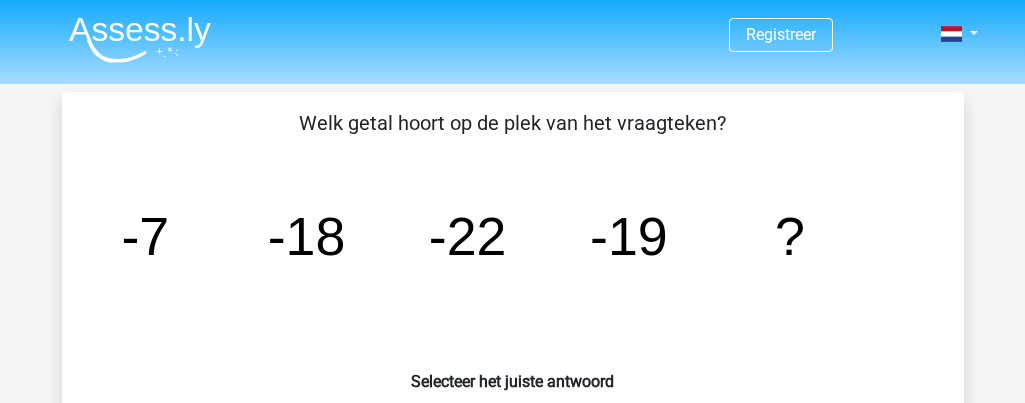 scroll, scrollTop: 200, scrollLeft: 0, axis: vertical 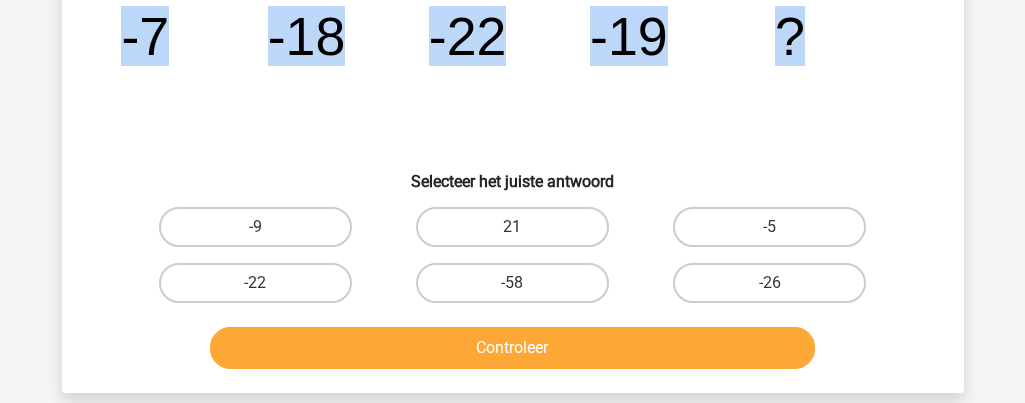 drag, startPoint x: 128, startPoint y: 49, endPoint x: 835, endPoint y: 57, distance: 707.0453 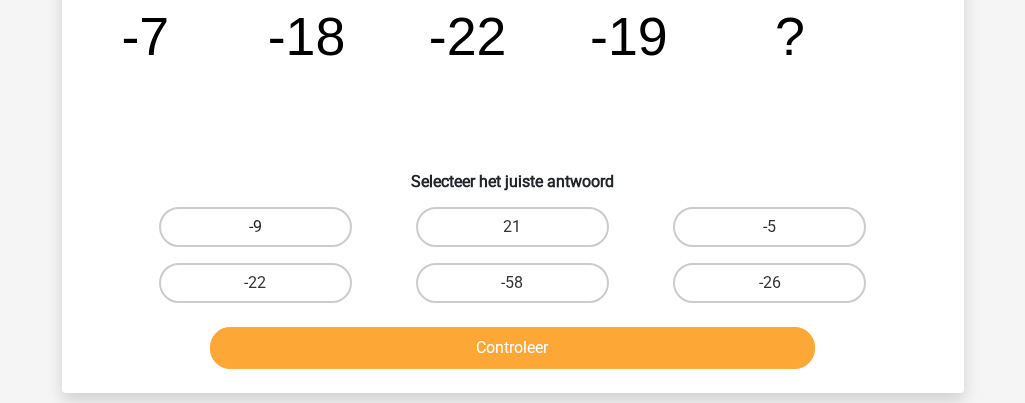 click on "-9" at bounding box center [255, 227] 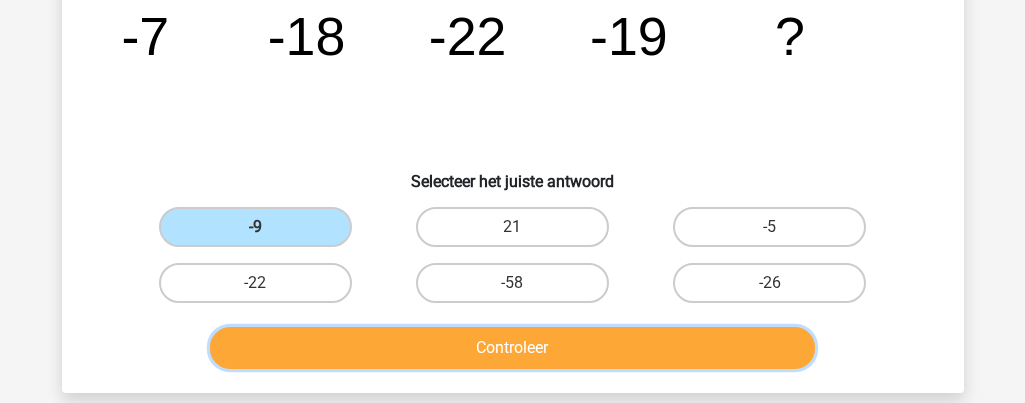 click on "Controleer" at bounding box center [512, 348] 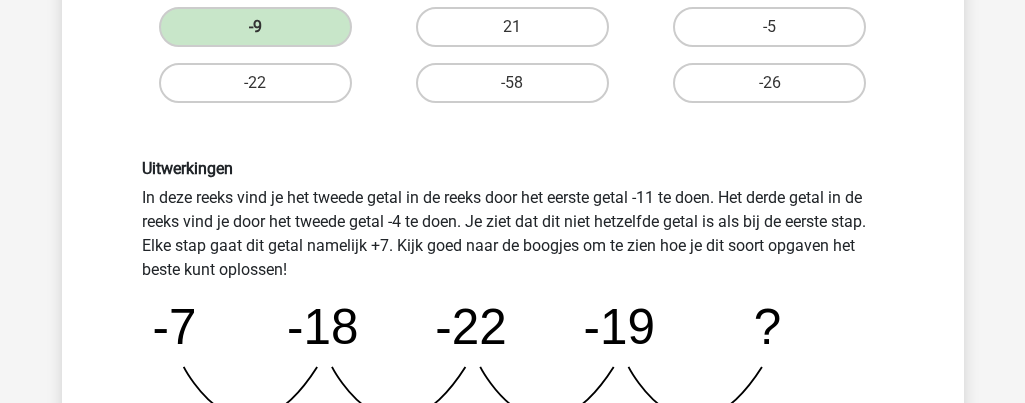 scroll, scrollTop: 600, scrollLeft: 0, axis: vertical 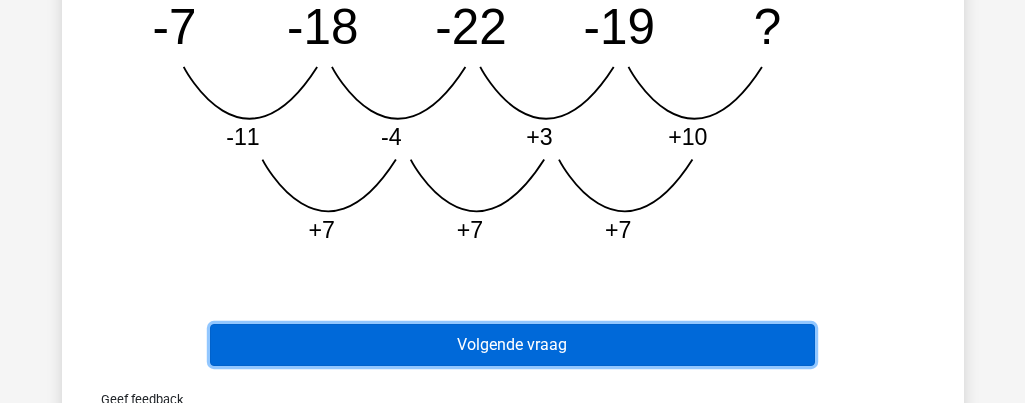click on "Volgende vraag" at bounding box center [512, 345] 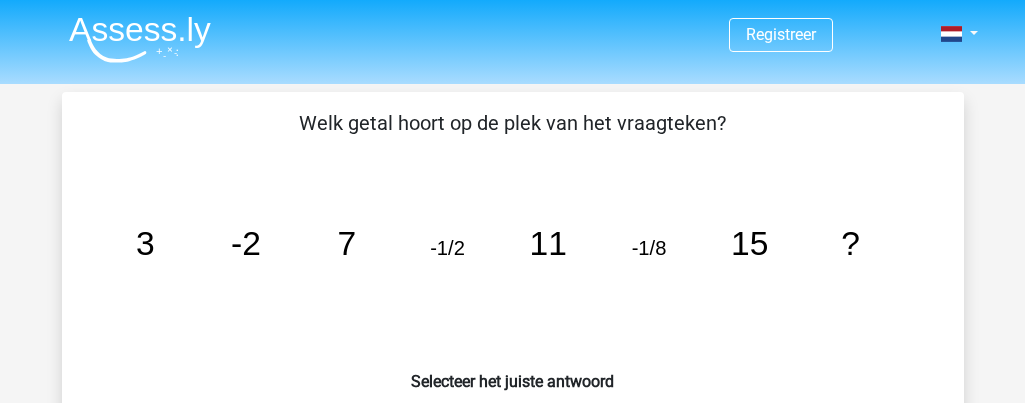 scroll, scrollTop: 100, scrollLeft: 0, axis: vertical 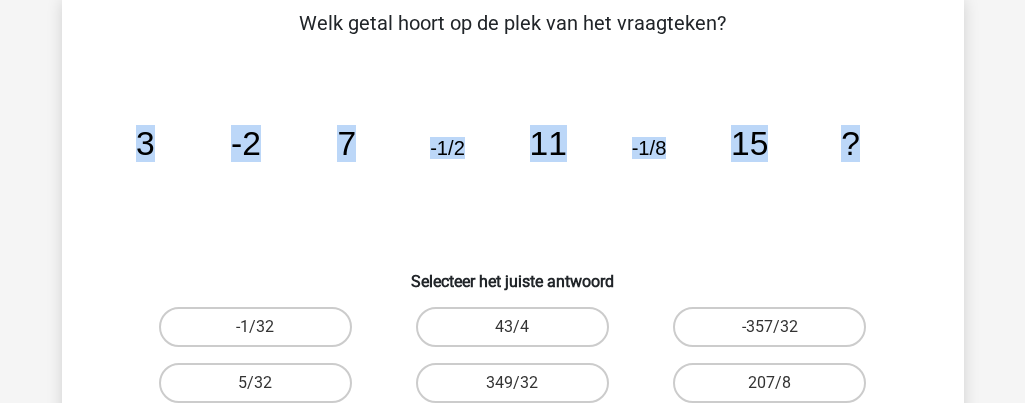 drag, startPoint x: 133, startPoint y: 142, endPoint x: 908, endPoint y: 193, distance: 776.6763 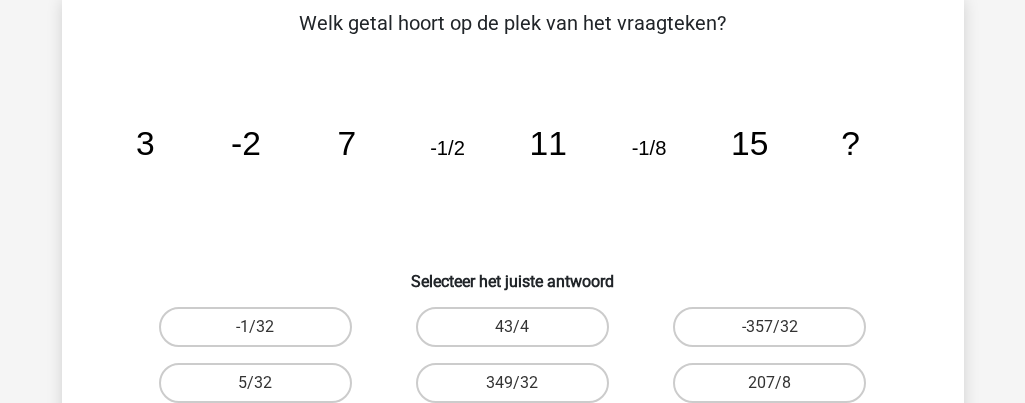 scroll, scrollTop: 200, scrollLeft: 0, axis: vertical 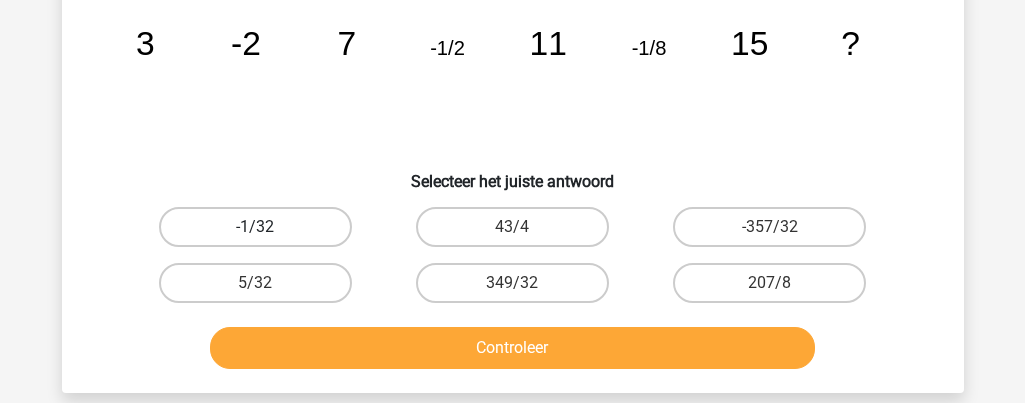 click on "-1/32" at bounding box center [255, 227] 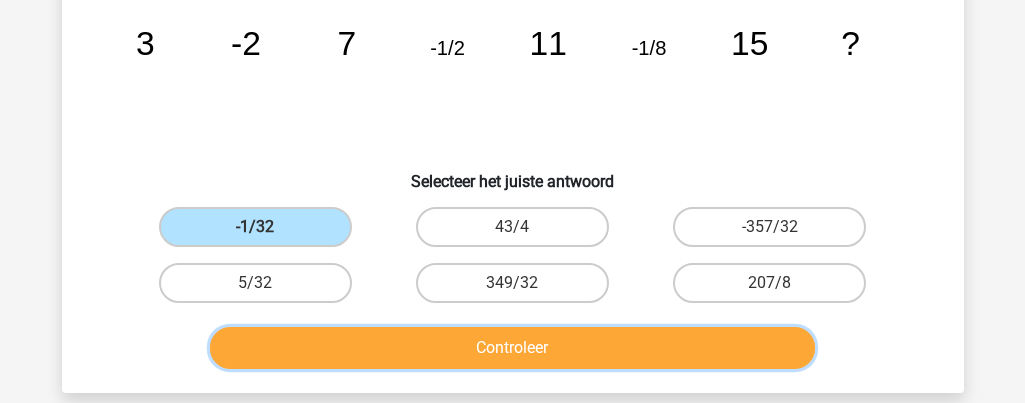 click on "Controleer" at bounding box center (512, 348) 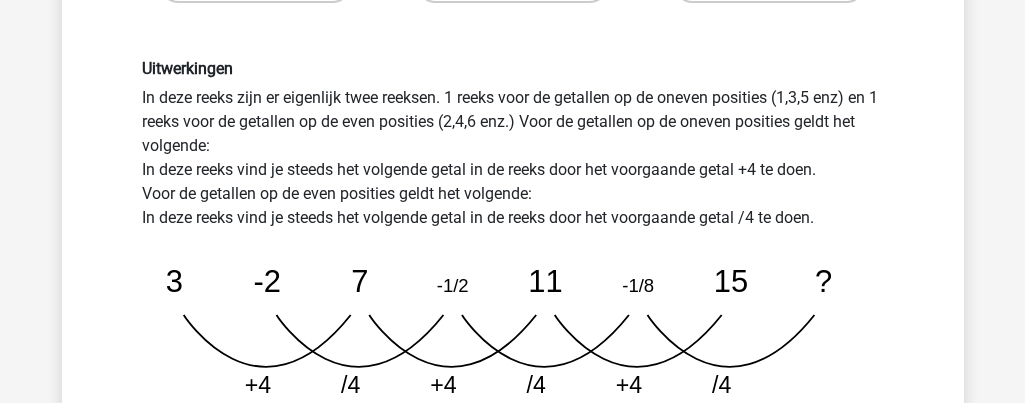 scroll, scrollTop: 800, scrollLeft: 0, axis: vertical 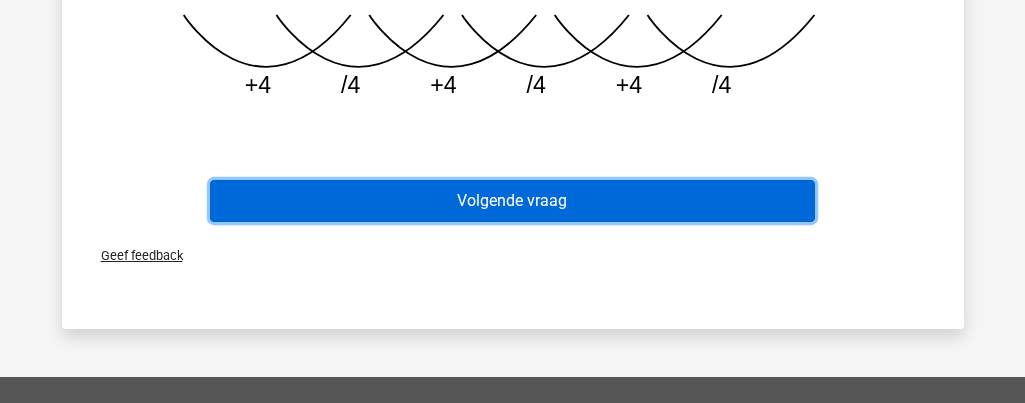 click on "Volgende vraag" at bounding box center (512, 201) 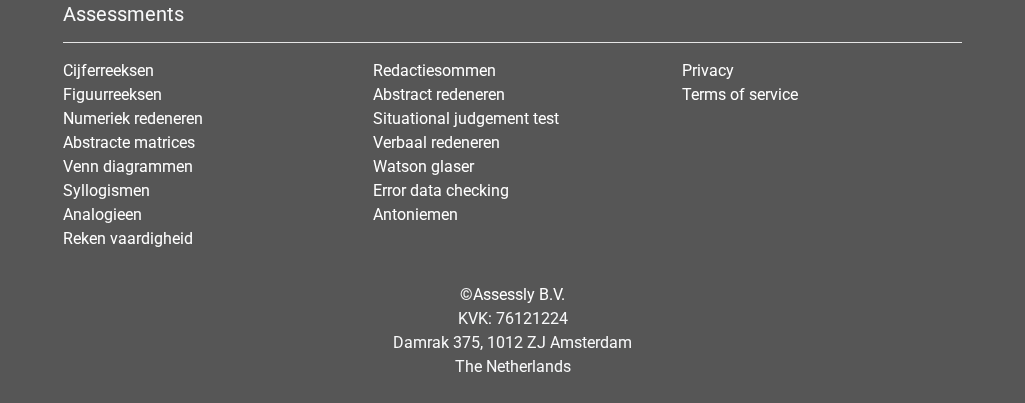 scroll, scrollTop: 92, scrollLeft: 0, axis: vertical 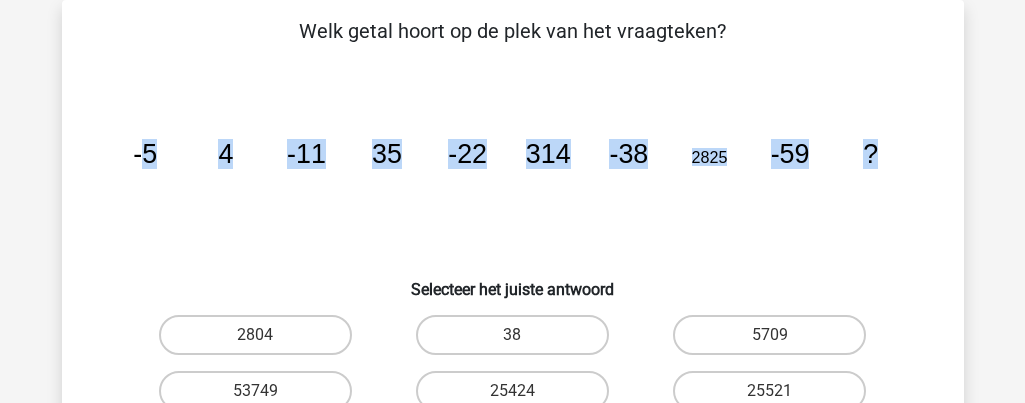 drag, startPoint x: 140, startPoint y: 157, endPoint x: 917, endPoint y: 175, distance: 777.2085 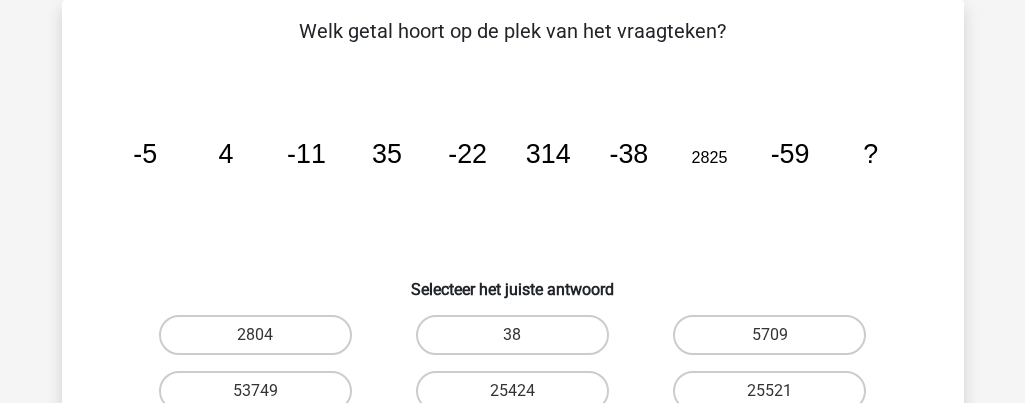 scroll, scrollTop: 292, scrollLeft: 0, axis: vertical 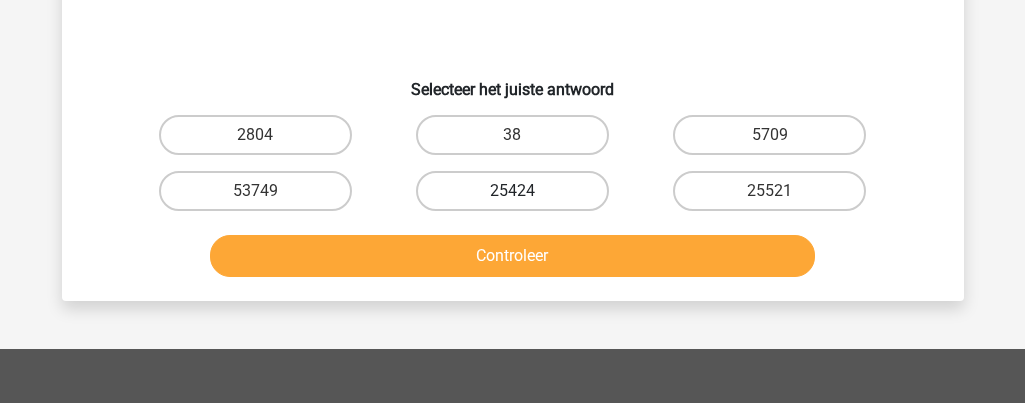 click on "25424" at bounding box center (512, 191) 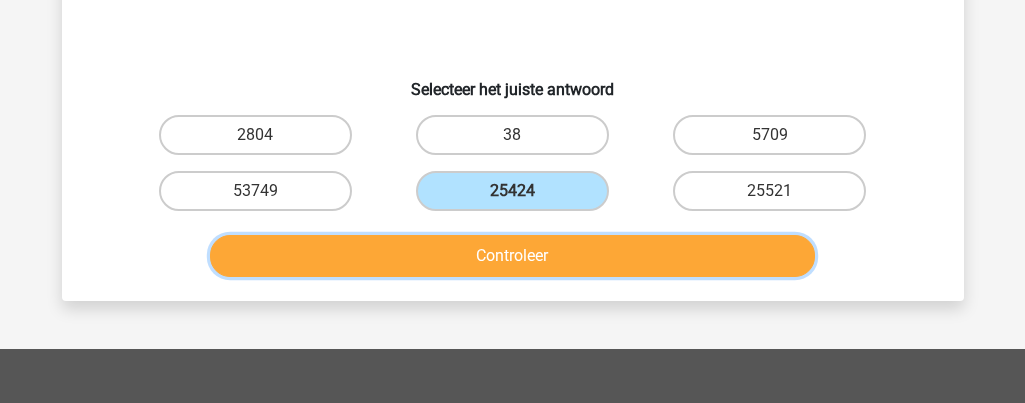 click on "Controleer" at bounding box center (512, 256) 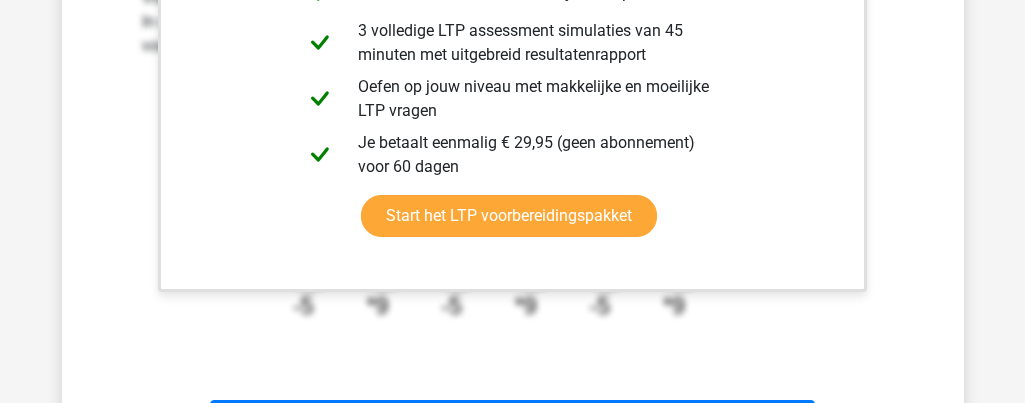 scroll, scrollTop: 892, scrollLeft: 0, axis: vertical 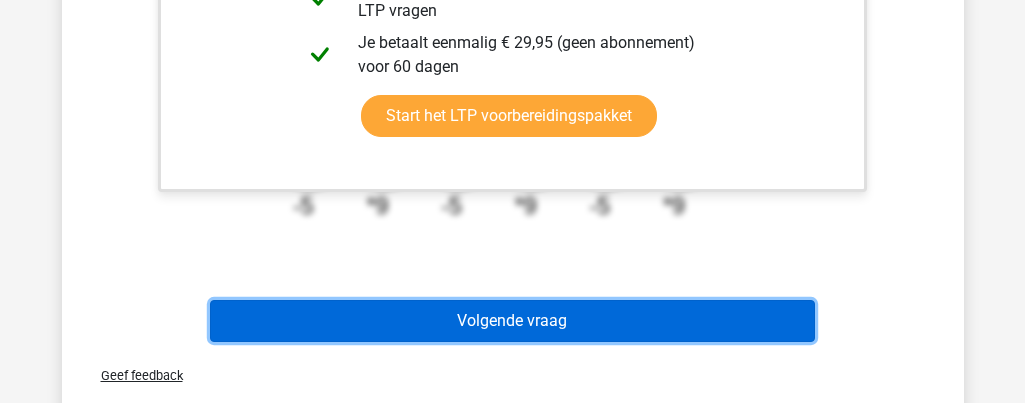 click on "Volgende vraag" at bounding box center [512, 321] 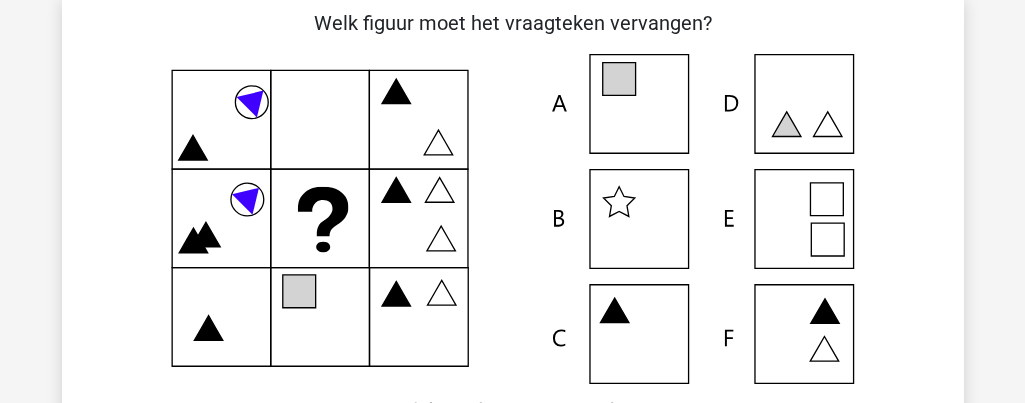 scroll, scrollTop: 0, scrollLeft: 0, axis: both 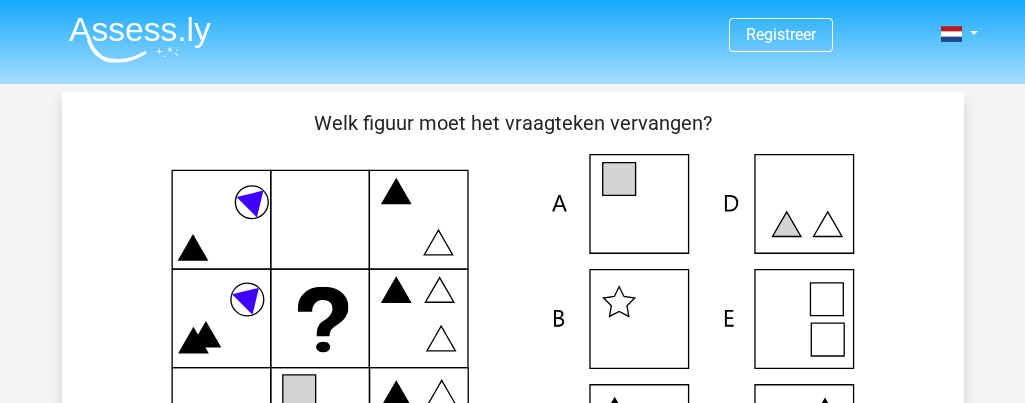 drag, startPoint x: 313, startPoint y: 123, endPoint x: 631, endPoint y: 371, distance: 403.2716 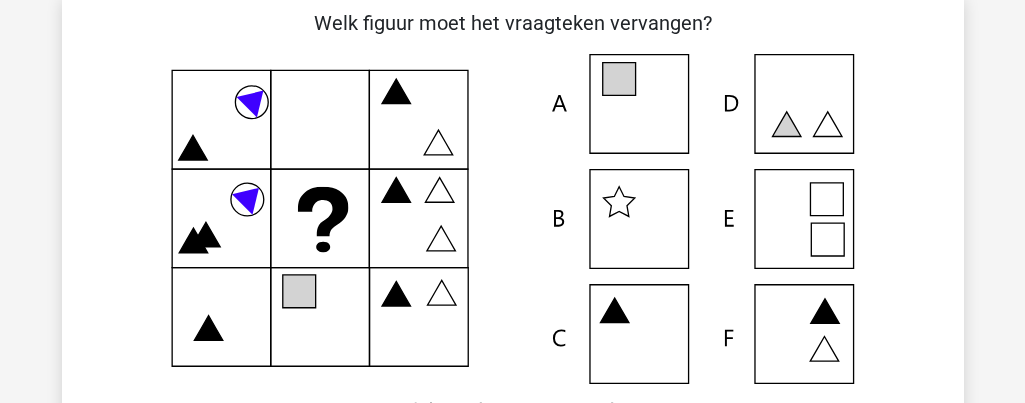 scroll, scrollTop: 200, scrollLeft: 0, axis: vertical 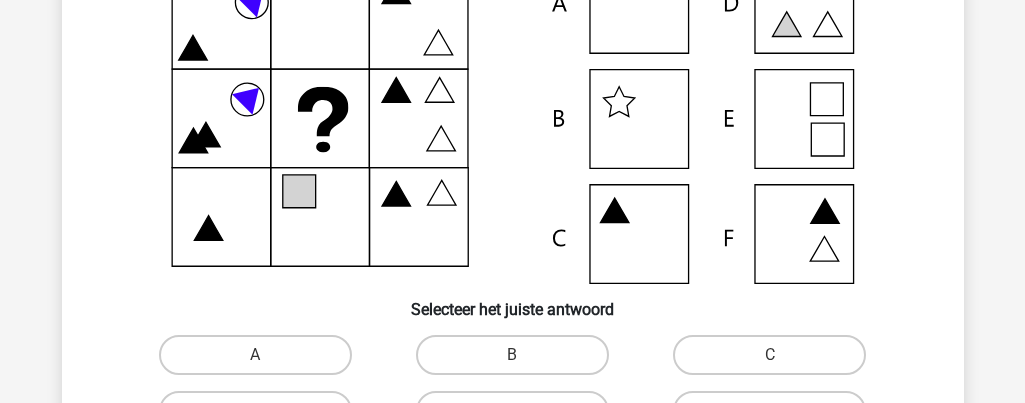 click 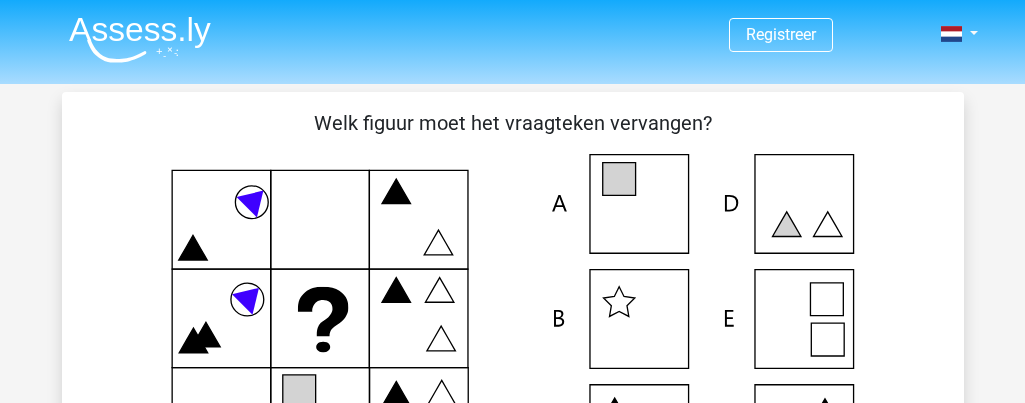 click 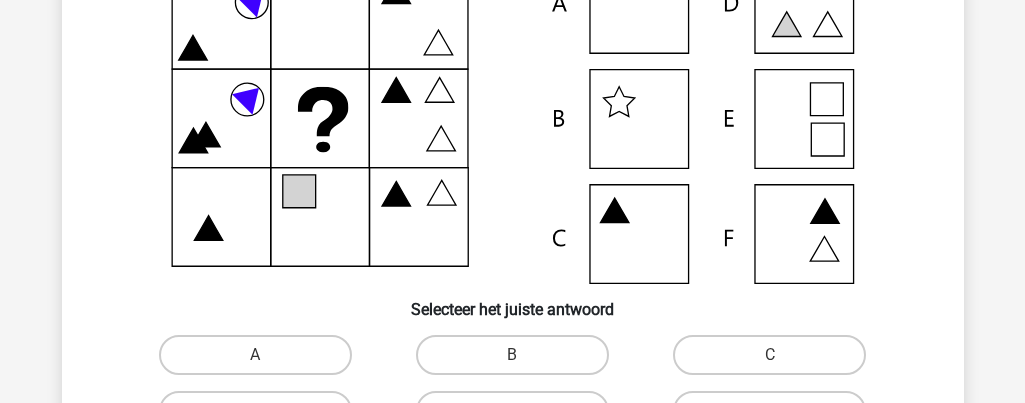 scroll, scrollTop: 100, scrollLeft: 0, axis: vertical 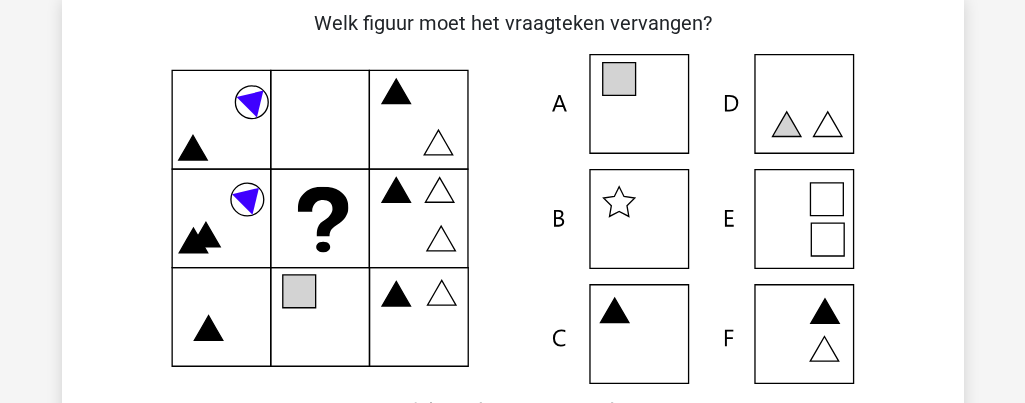 drag, startPoint x: 349, startPoint y: 217, endPoint x: 288, endPoint y: 82, distance: 148.14183 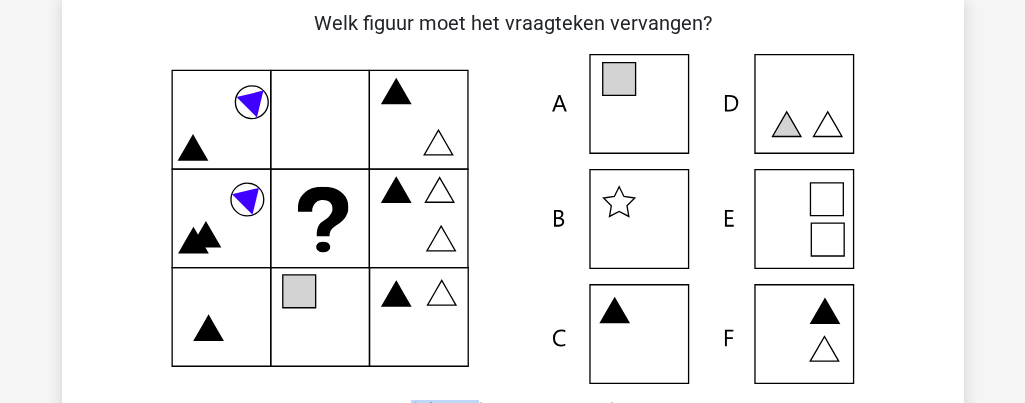 click 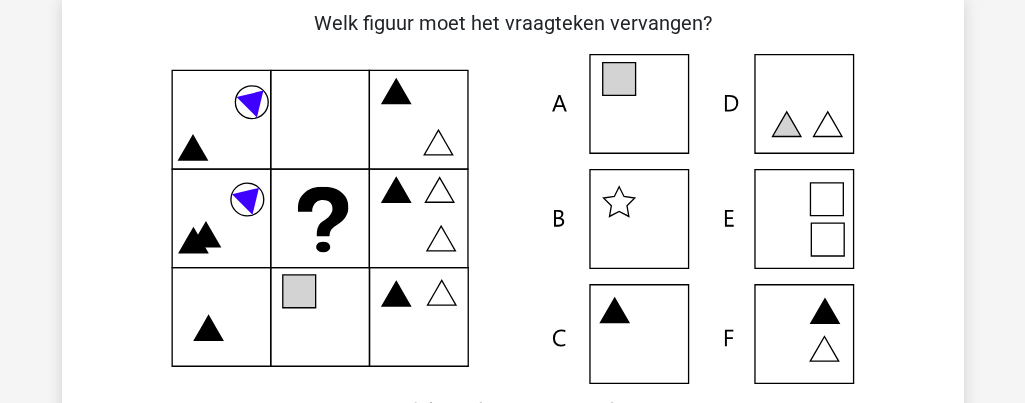 drag, startPoint x: 421, startPoint y: 178, endPoint x: 435, endPoint y: 243, distance: 66.4906 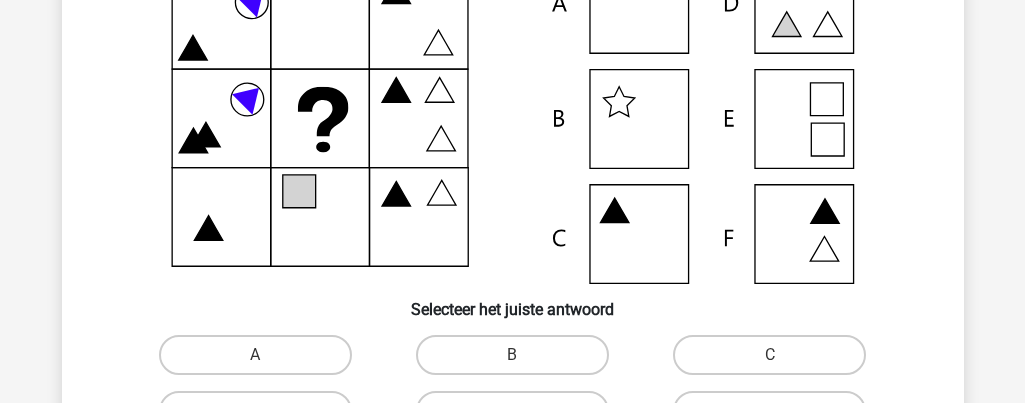 click 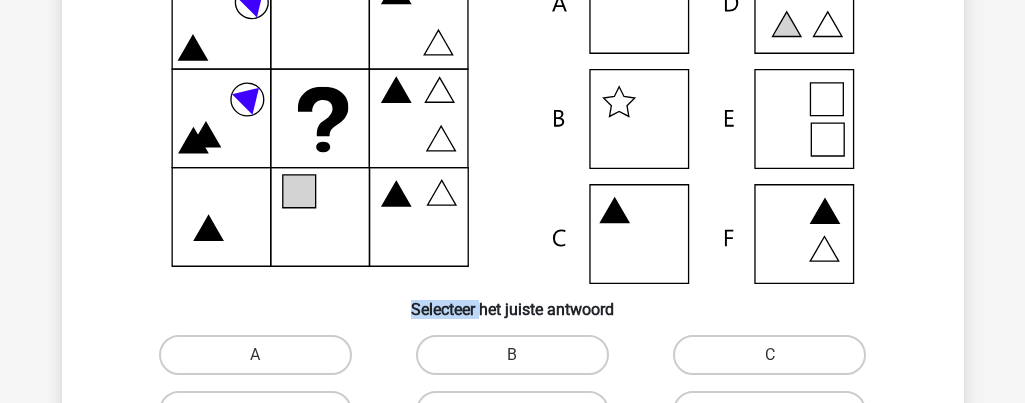 click 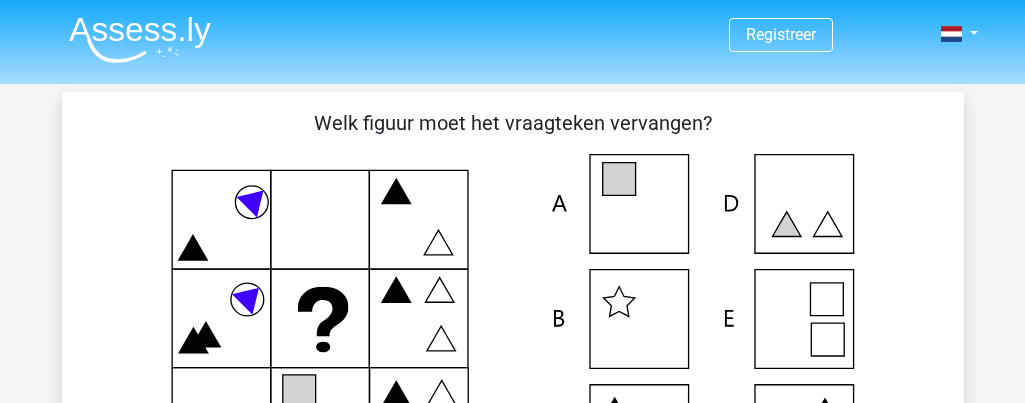 click 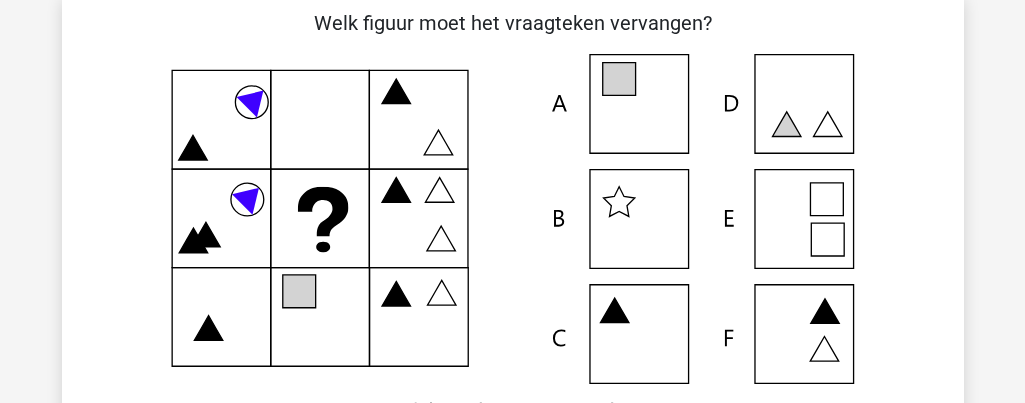 click 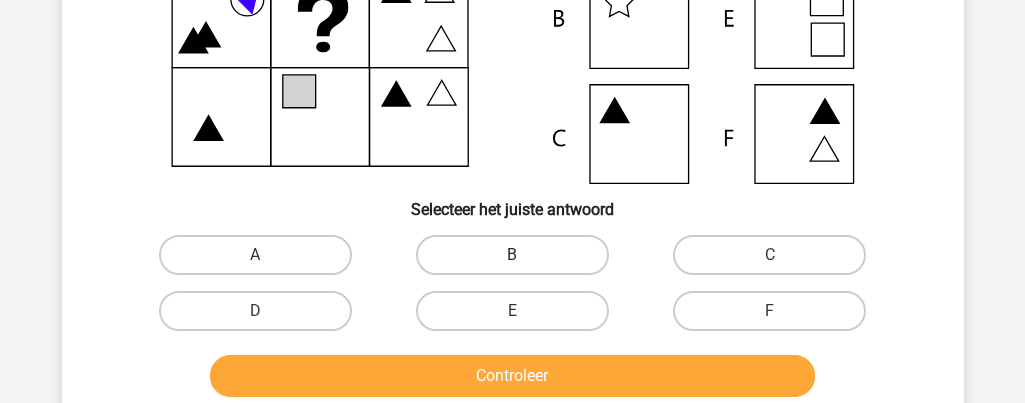 click on "B" at bounding box center (512, 255) 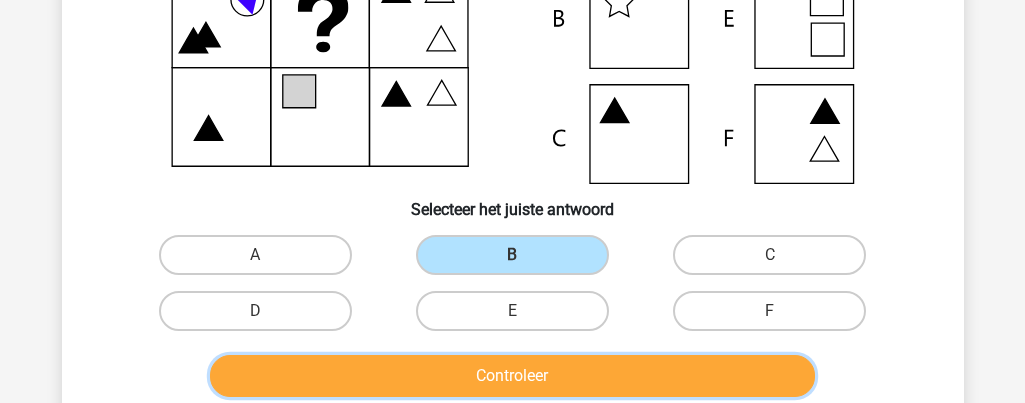 click on "Controleer" at bounding box center (512, 376) 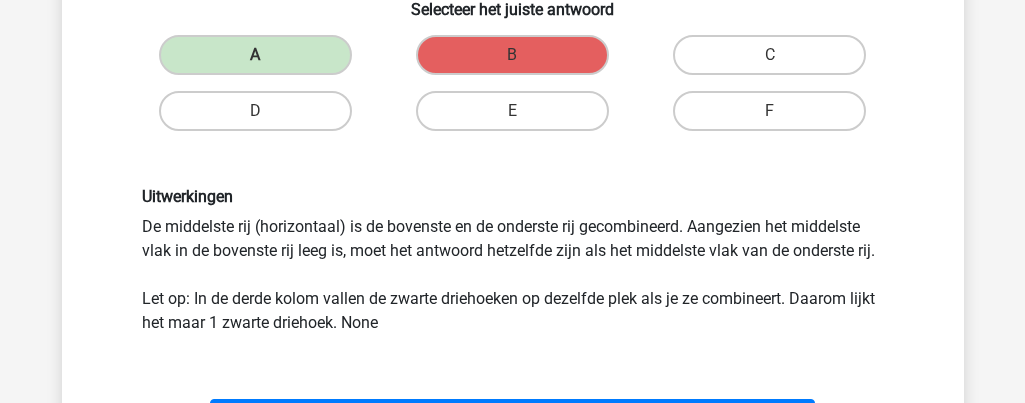 scroll, scrollTop: 600, scrollLeft: 0, axis: vertical 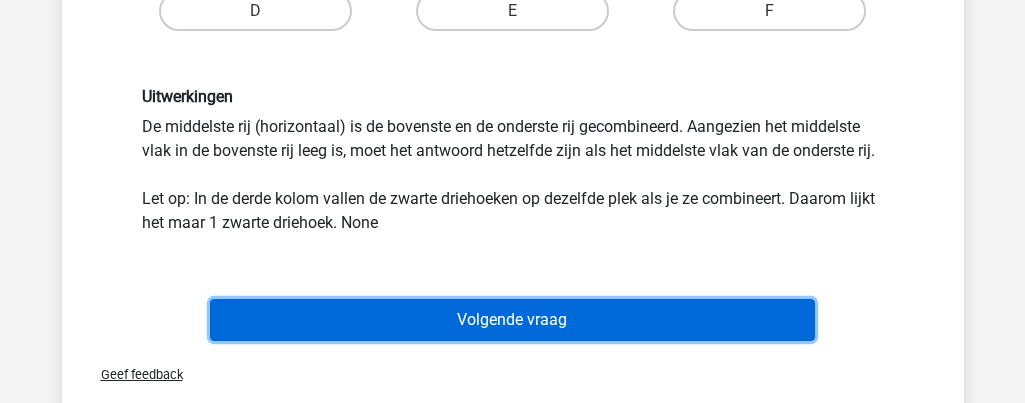 click on "Volgende vraag" at bounding box center (512, 320) 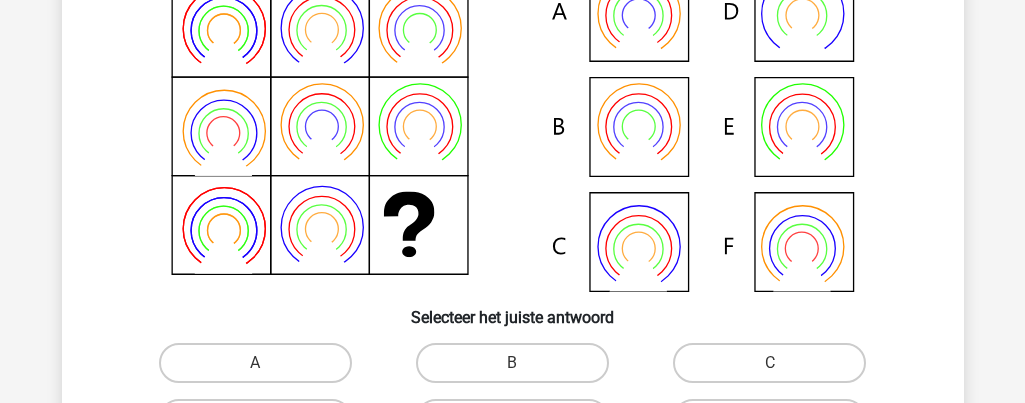 scroll, scrollTop: 92, scrollLeft: 0, axis: vertical 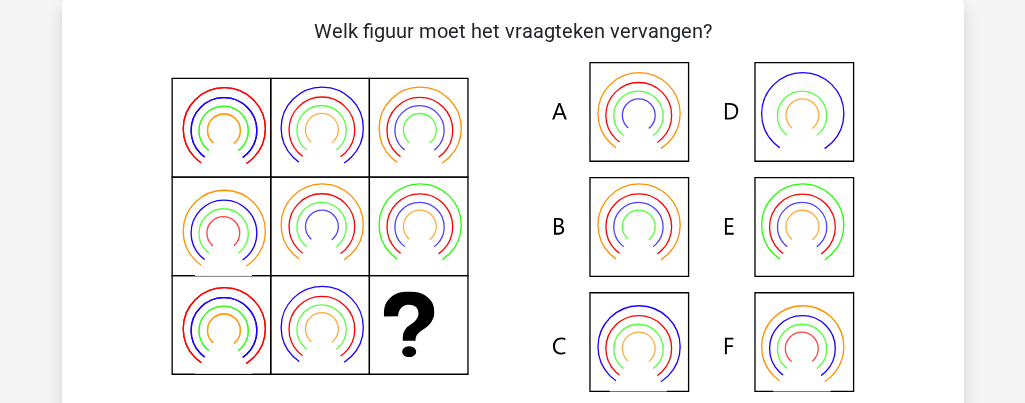 click 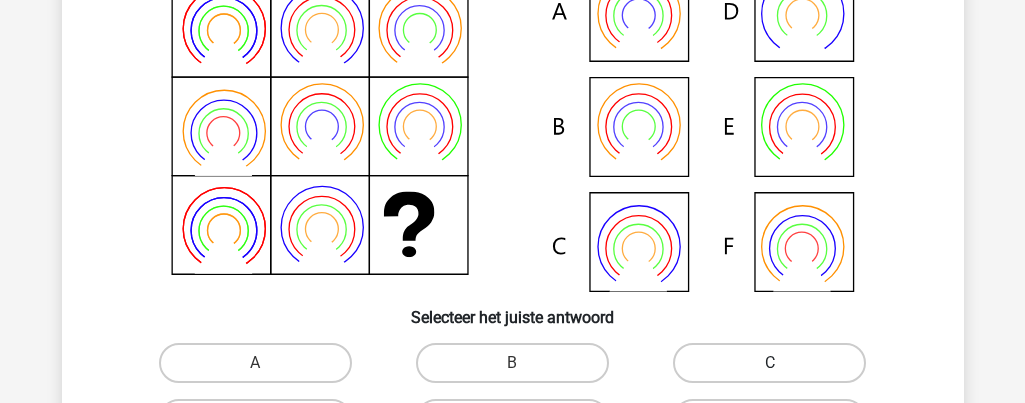 click on "C" at bounding box center (769, 363) 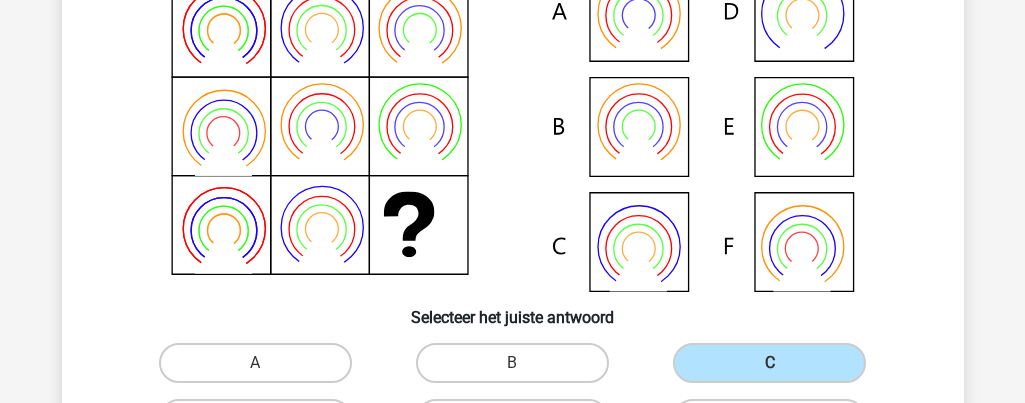 scroll, scrollTop: 492, scrollLeft: 0, axis: vertical 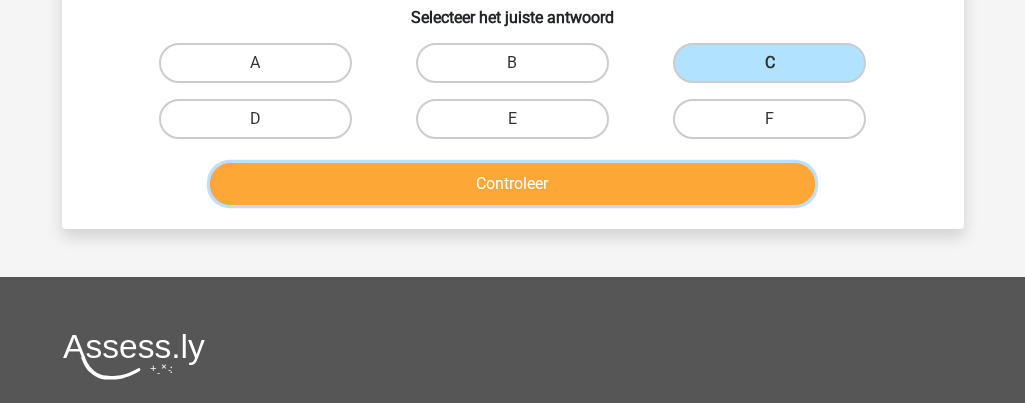 click on "Controleer" at bounding box center (512, 184) 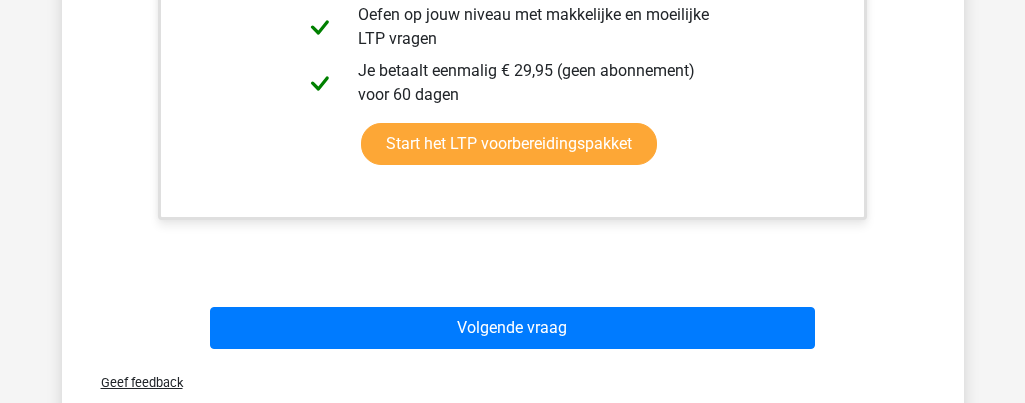 scroll, scrollTop: 1192, scrollLeft: 0, axis: vertical 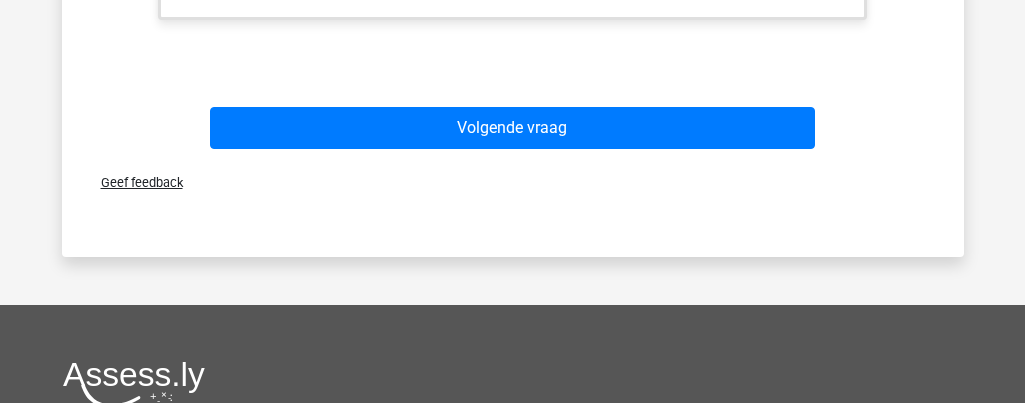 click on "Geef feedback" at bounding box center (134, 182) 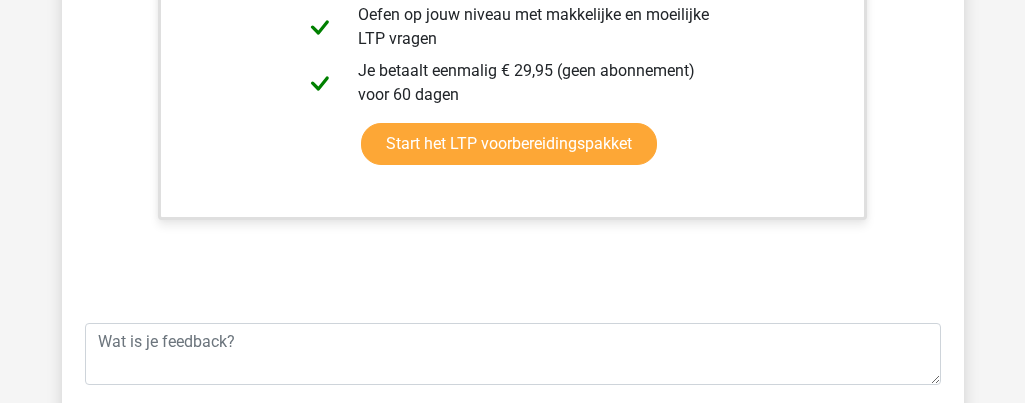 click on "Uitwerkingen
Van boven naar beneden wisselen de buitenste en de binnenste ring elke stap van kleur. Hierdoor is de onderste rij gelijk aan de bovenste rij." at bounding box center (513, -19) 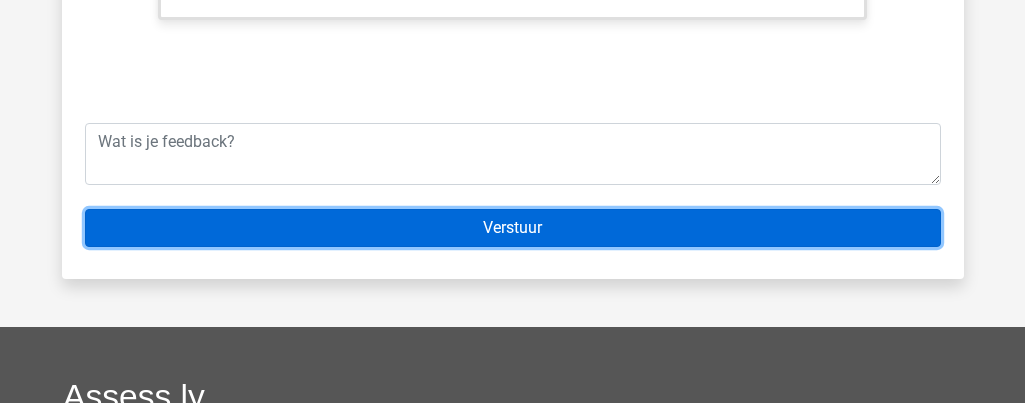 click on "Verstuur" at bounding box center (513, 228) 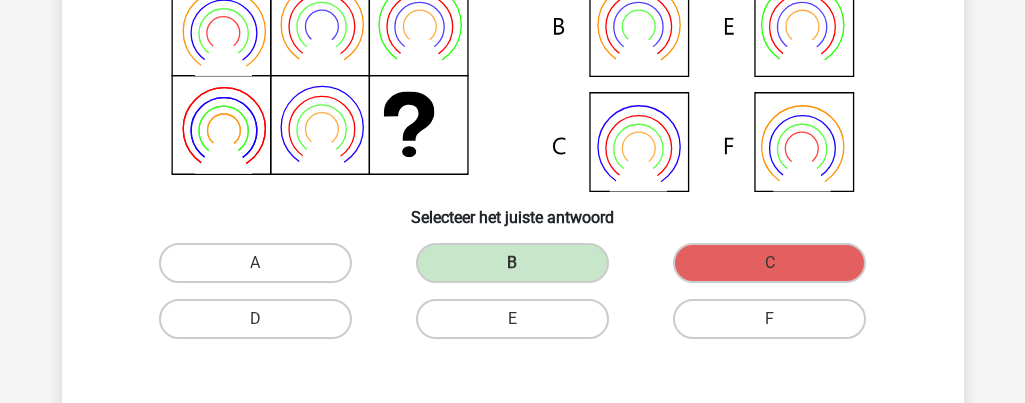 scroll, scrollTop: 192, scrollLeft: 0, axis: vertical 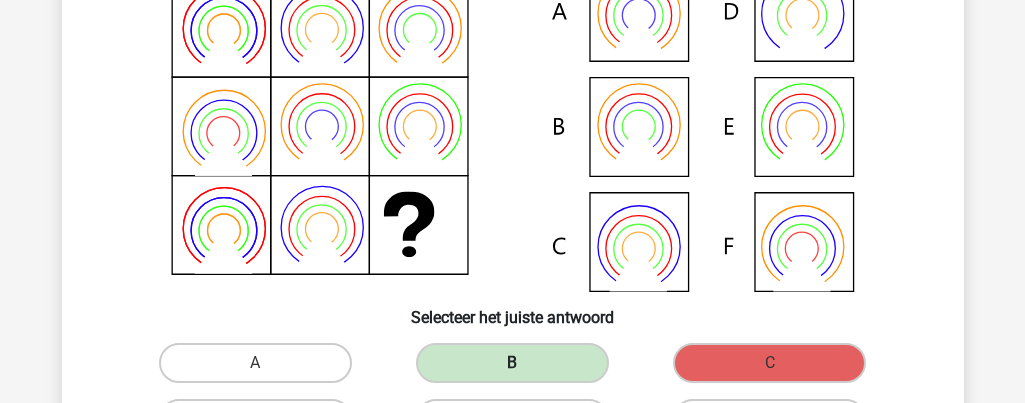 click on "B" at bounding box center [512, 363] 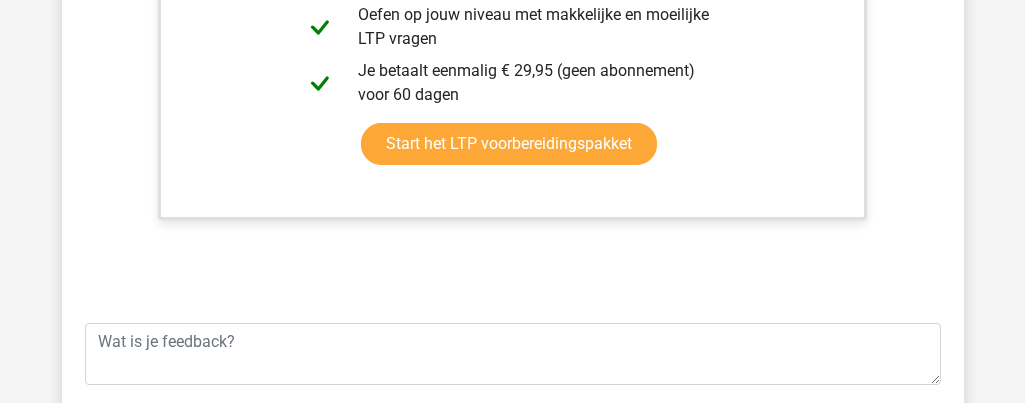 scroll, scrollTop: 1192, scrollLeft: 0, axis: vertical 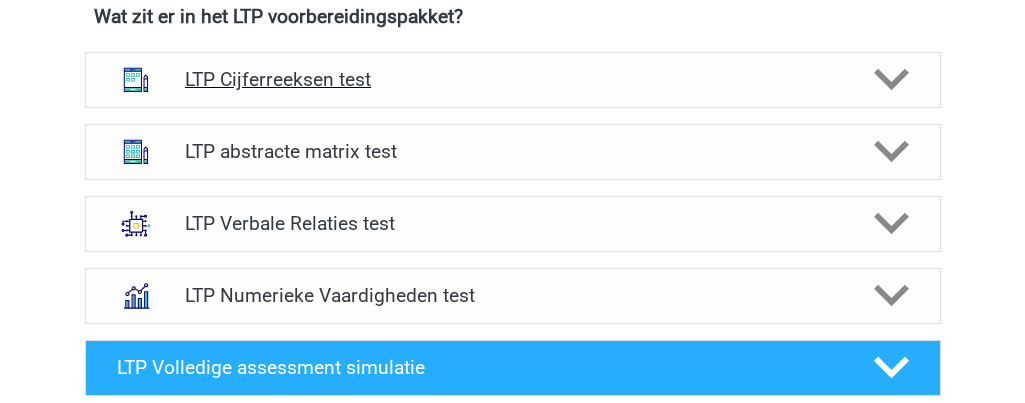 click on "LTP Cijferreeksen test" at bounding box center [513, 80] 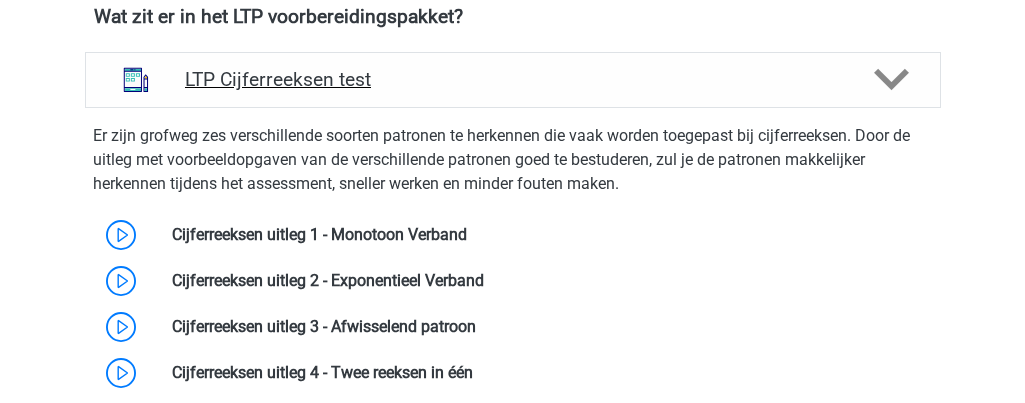 click on "LTP Cijferreeksen test" at bounding box center [513, 80] 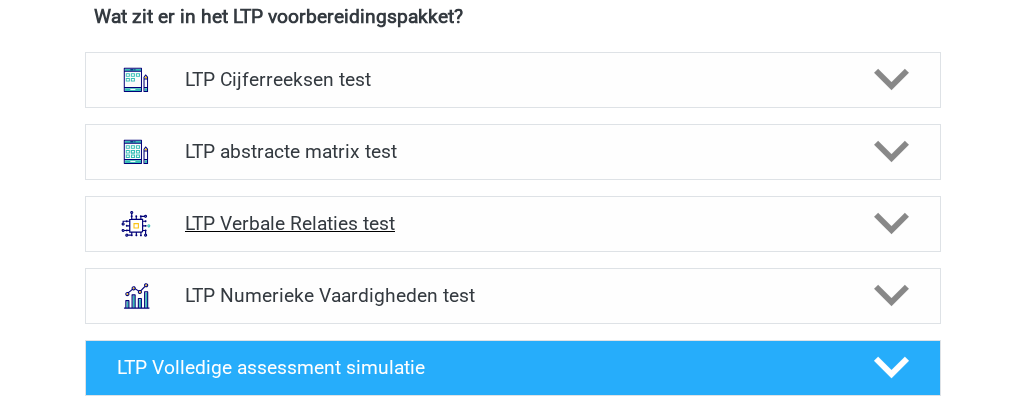 scroll, scrollTop: 1400, scrollLeft: 0, axis: vertical 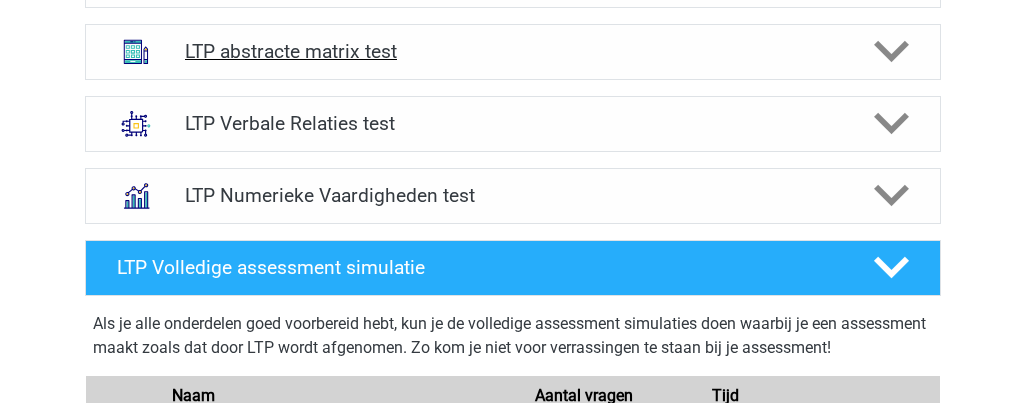 click on "LTP abstracte matrix test" at bounding box center [513, 52] 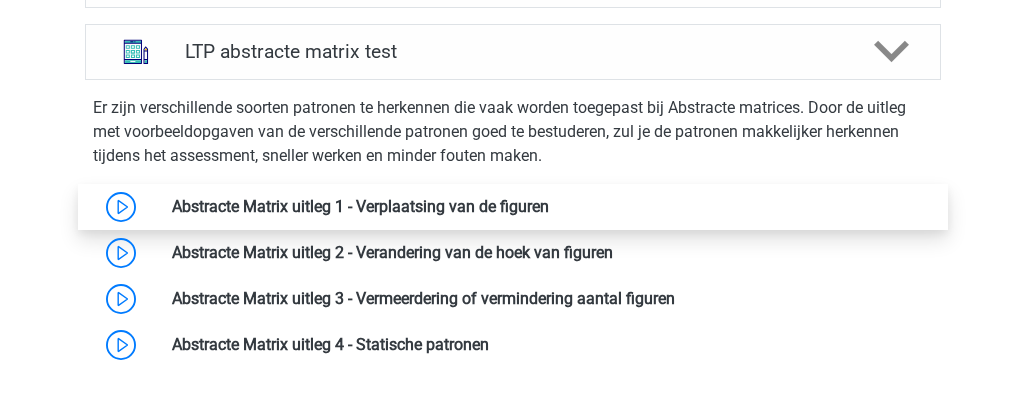 click at bounding box center [549, 206] 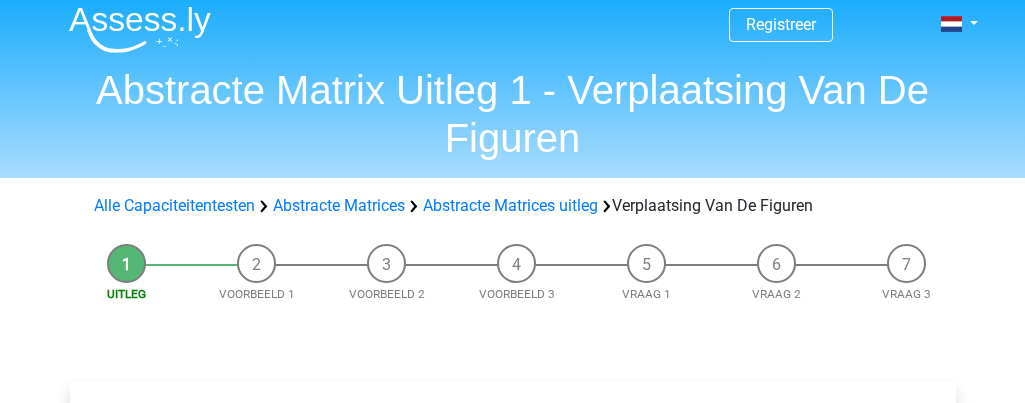 scroll, scrollTop: 0, scrollLeft: 0, axis: both 